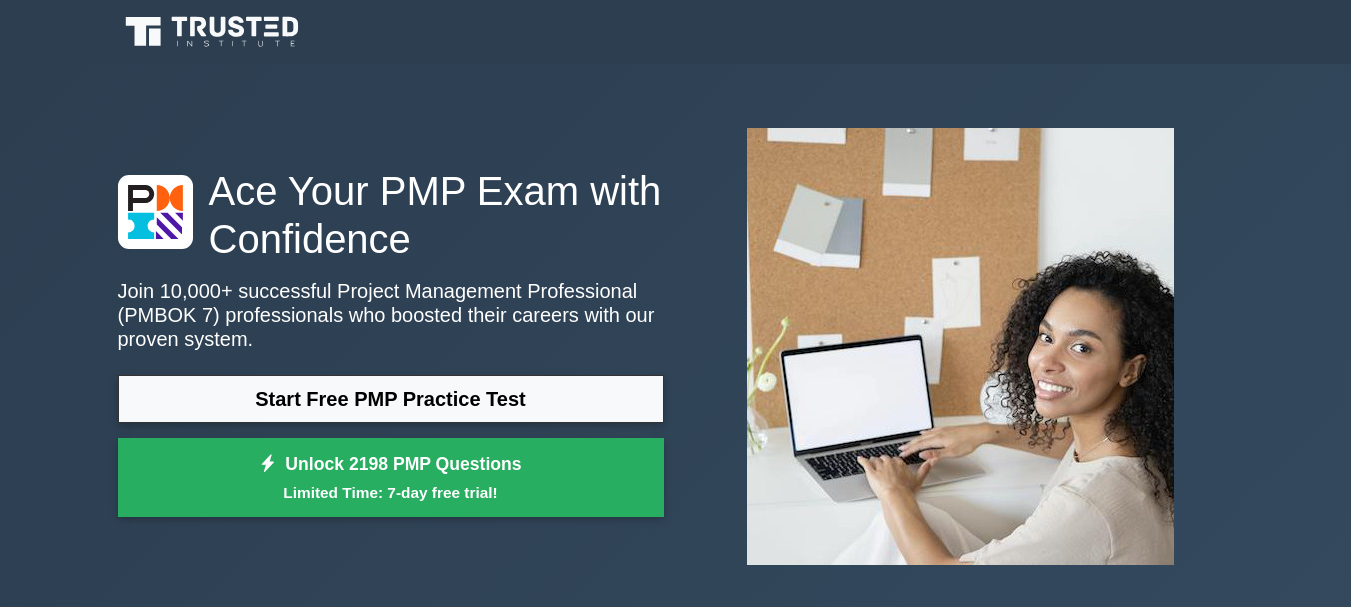 scroll, scrollTop: 0, scrollLeft: 0, axis: both 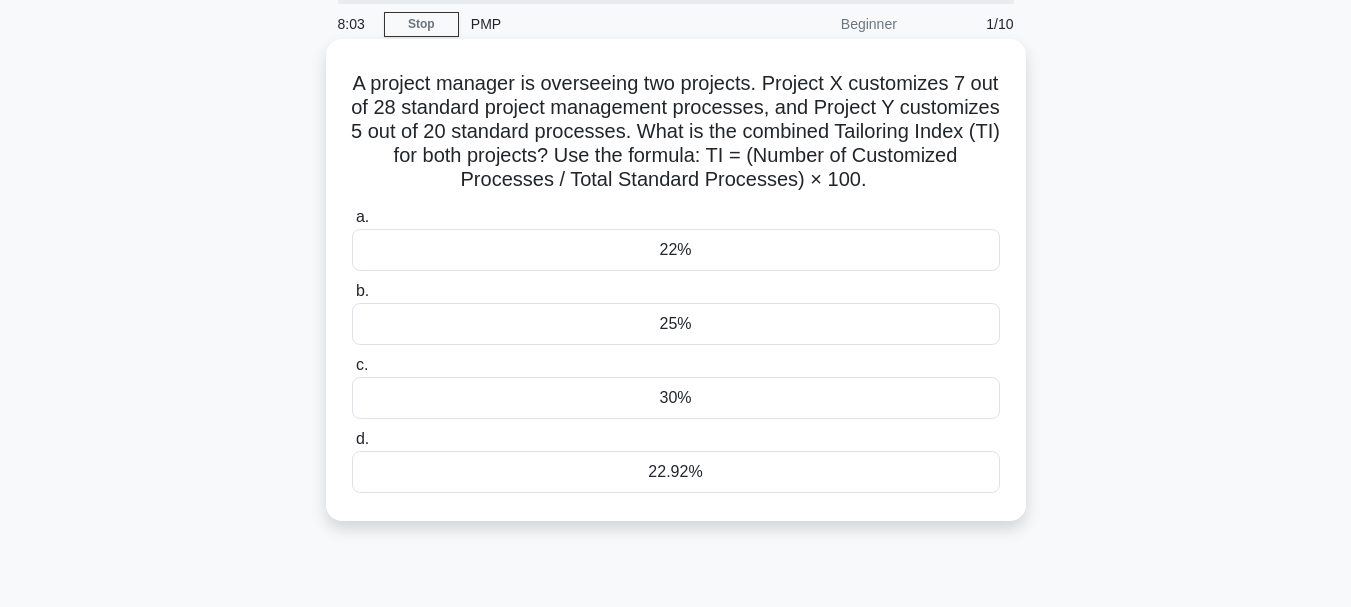 click on "22%" at bounding box center [676, 250] 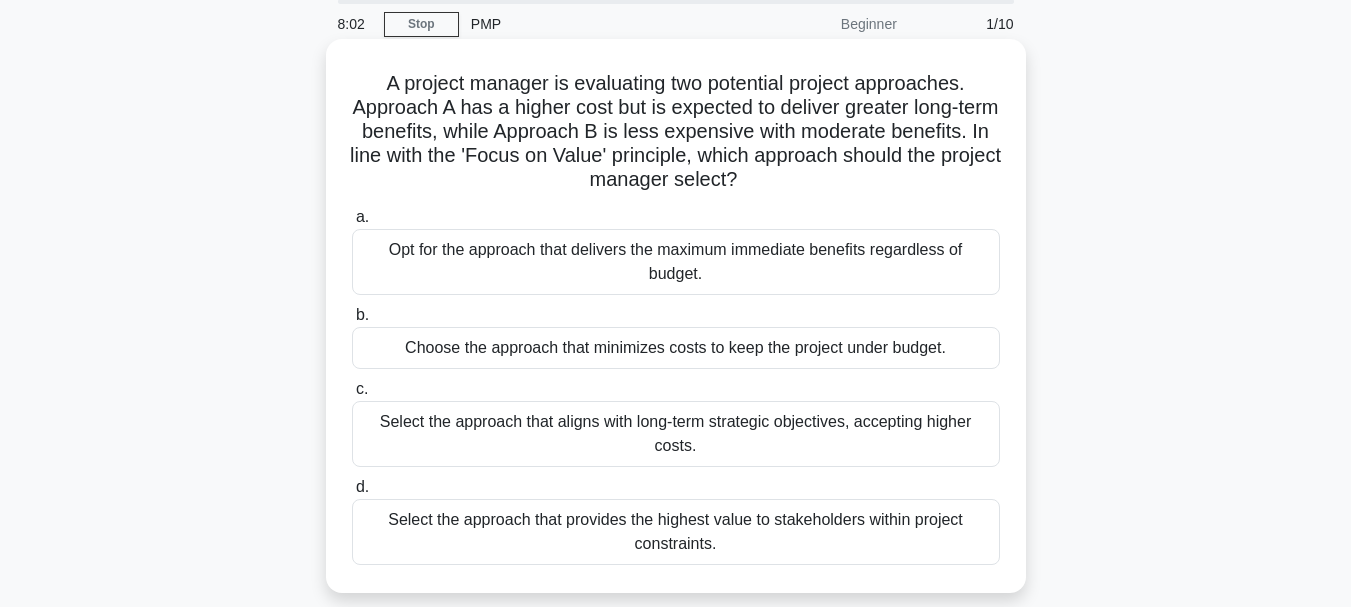 click on "Opt for the approach that delivers the maximum immediate benefits regardless of budget." at bounding box center [676, 262] 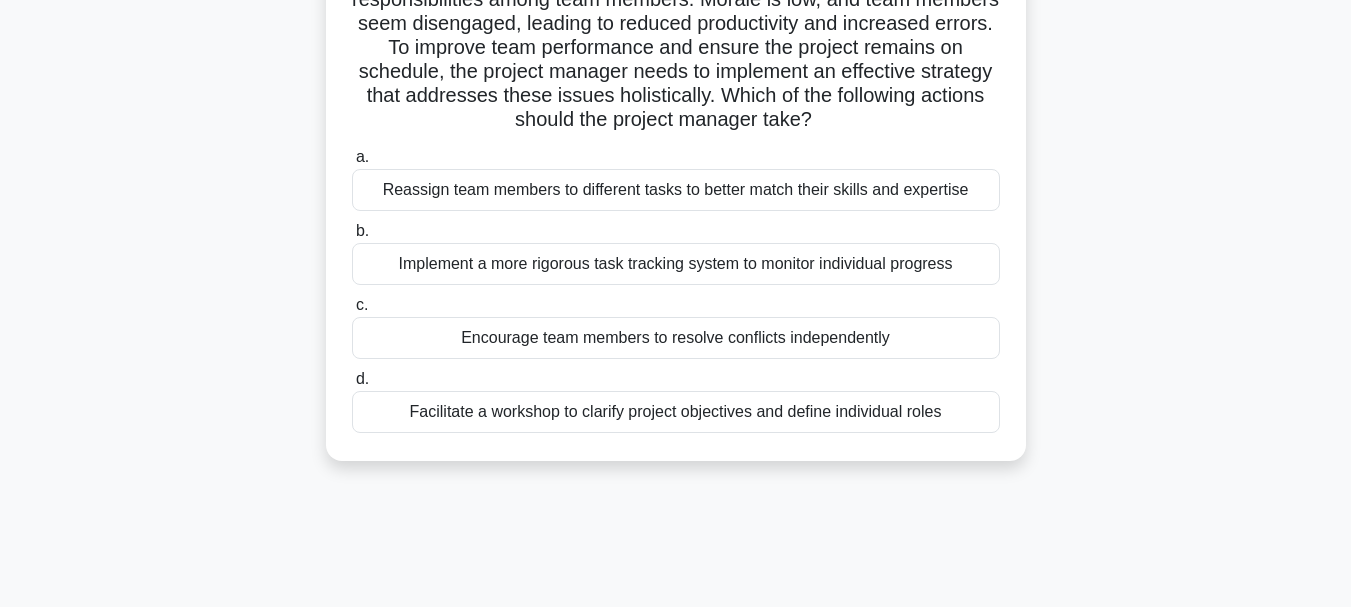 scroll, scrollTop: 0, scrollLeft: 0, axis: both 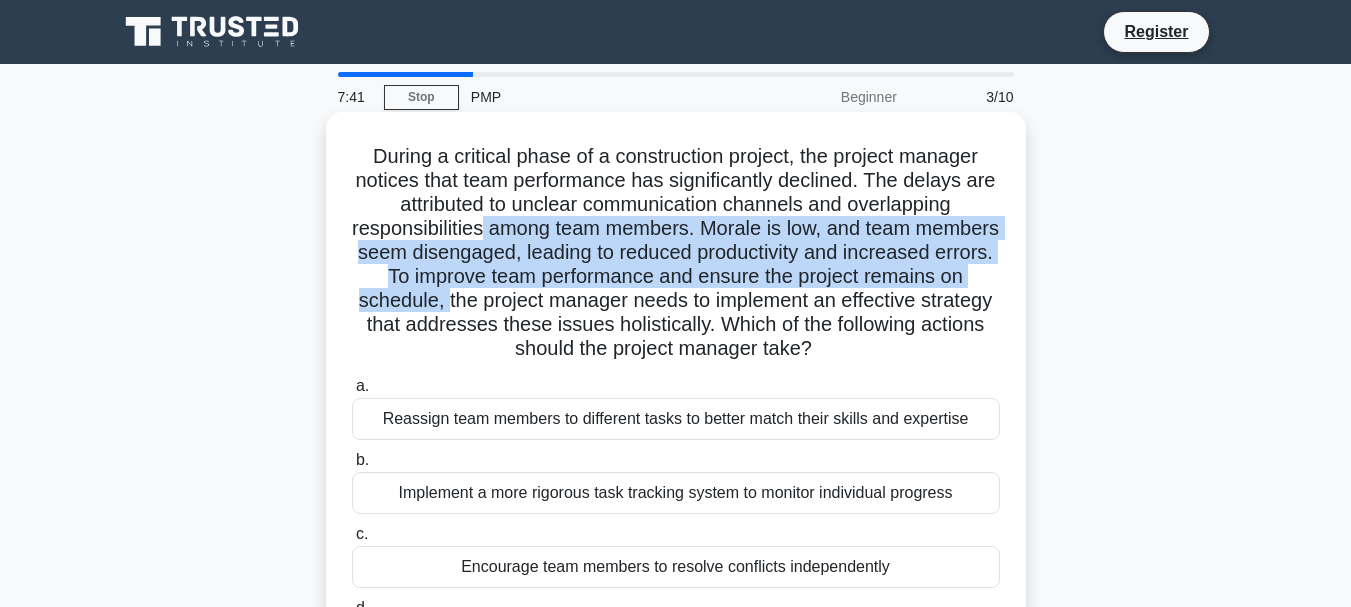 drag, startPoint x: 526, startPoint y: 223, endPoint x: 584, endPoint y: 312, distance: 106.23088 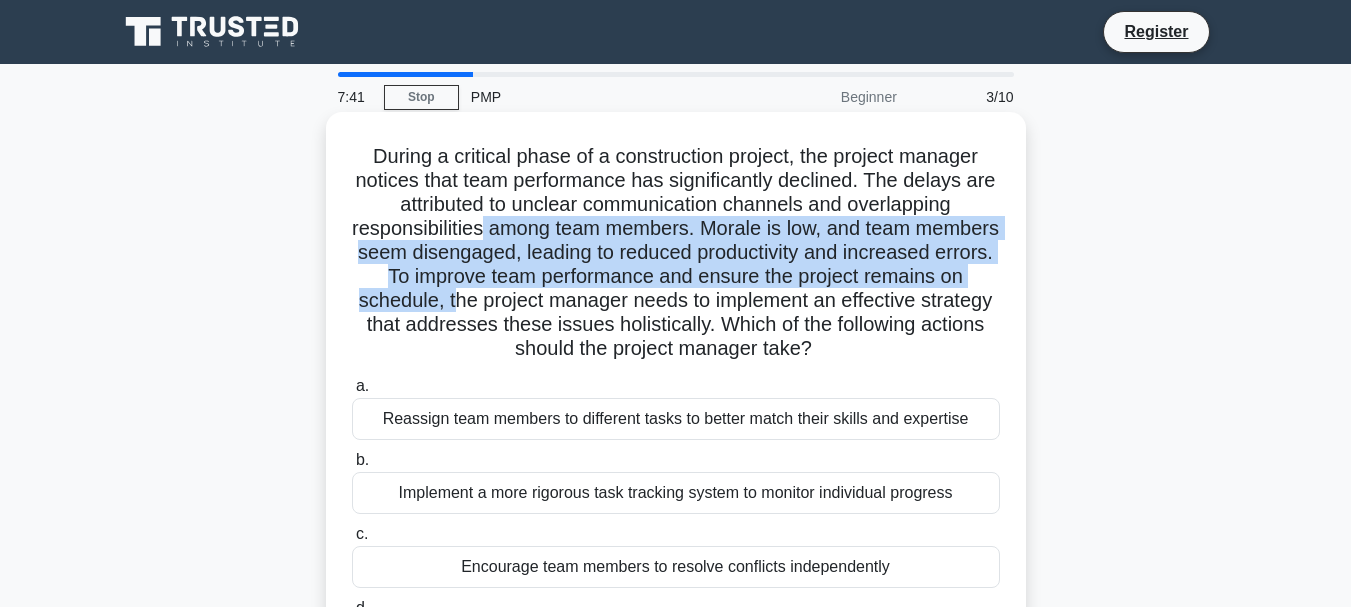 click on "During a critical phase of a construction project, the project manager notices that team performance has significantly declined. The delays are attributed to unclear communication channels and overlapping responsibilities among team members. Morale is low, and team members seem disengaged, leading to reduced productivity and increased errors. To improve team performance and ensure the project remains on schedule, the project manager needs to implement an effective strategy that addresses these issues holistically. Which of the following actions should the project manager take?
.spinner_0XTQ{transform-origin:center;animation:spinner_y6GP .75s linear infinite}@keyframes spinner_y6GP{100%{transform:rotate(360deg)}}" at bounding box center [676, 253] 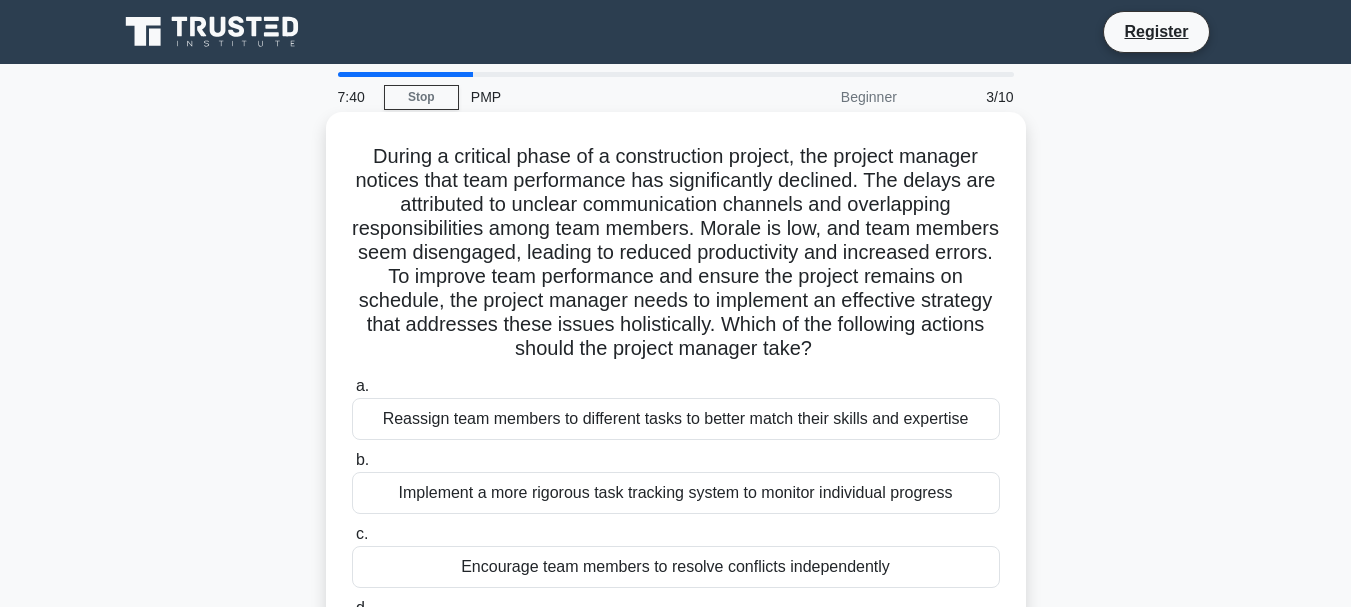 click on "Reassign team members to different tasks to better match their skills and expertise" at bounding box center (676, 419) 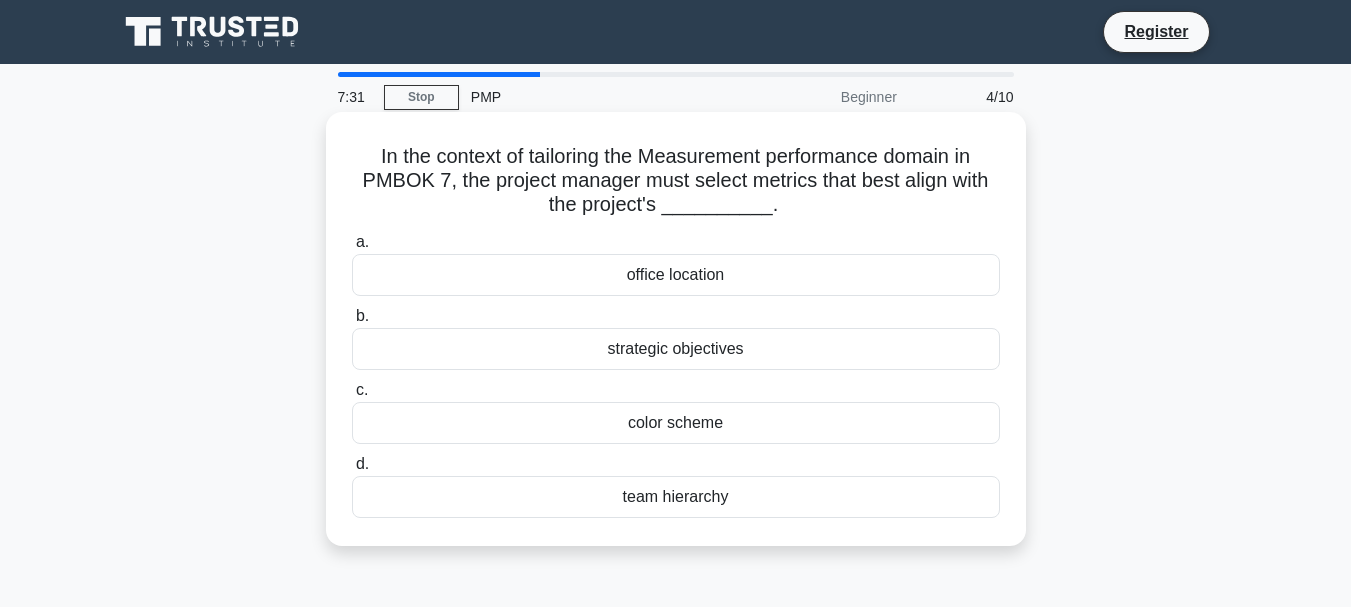 click on "office location" at bounding box center (676, 275) 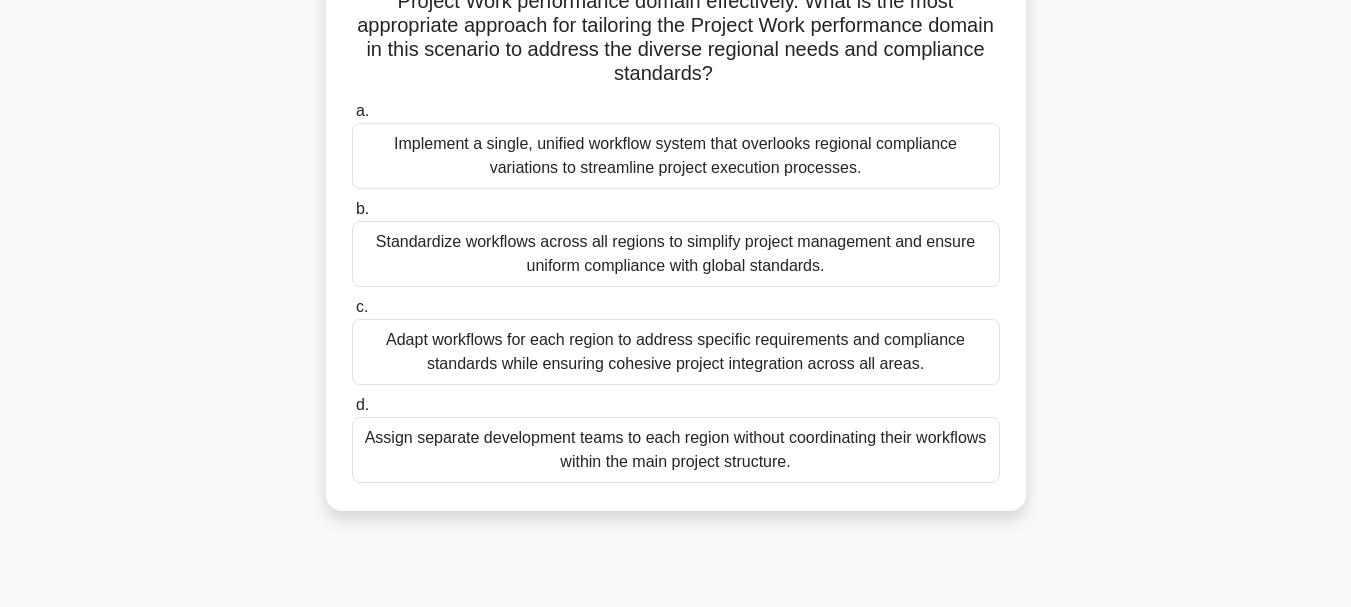 scroll, scrollTop: 400, scrollLeft: 0, axis: vertical 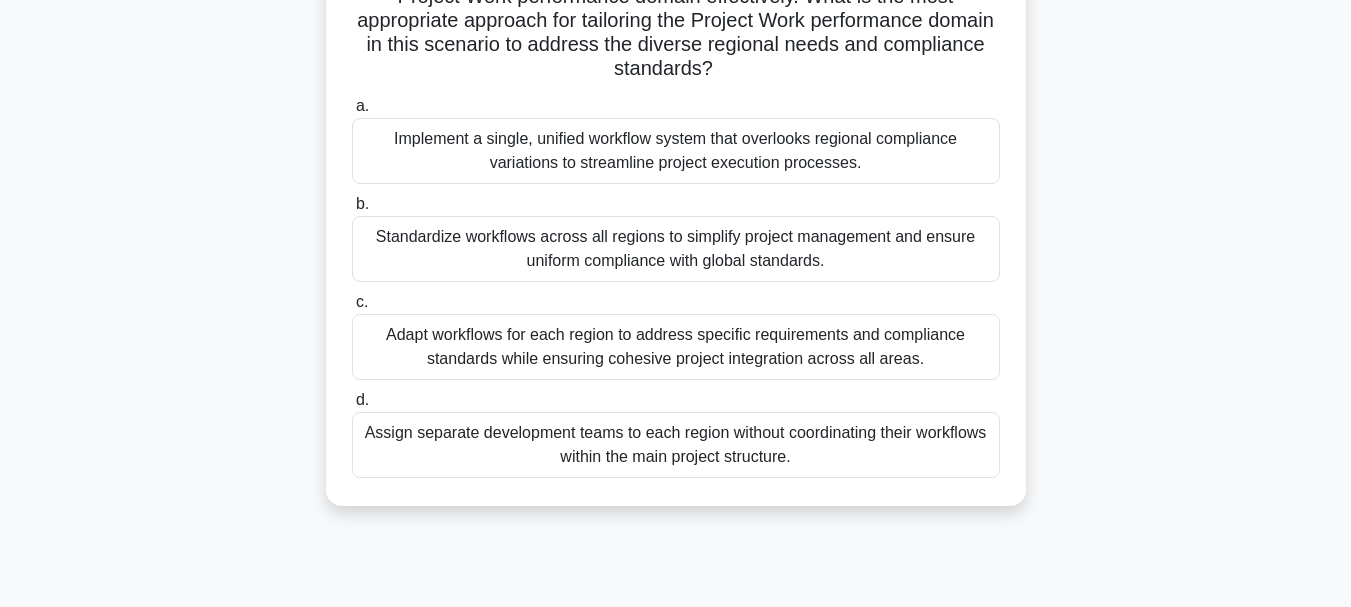 click on "Adapt workflows for each region to address specific requirements and compliance standards while ensuring cohesive project integration across all areas." at bounding box center (676, 347) 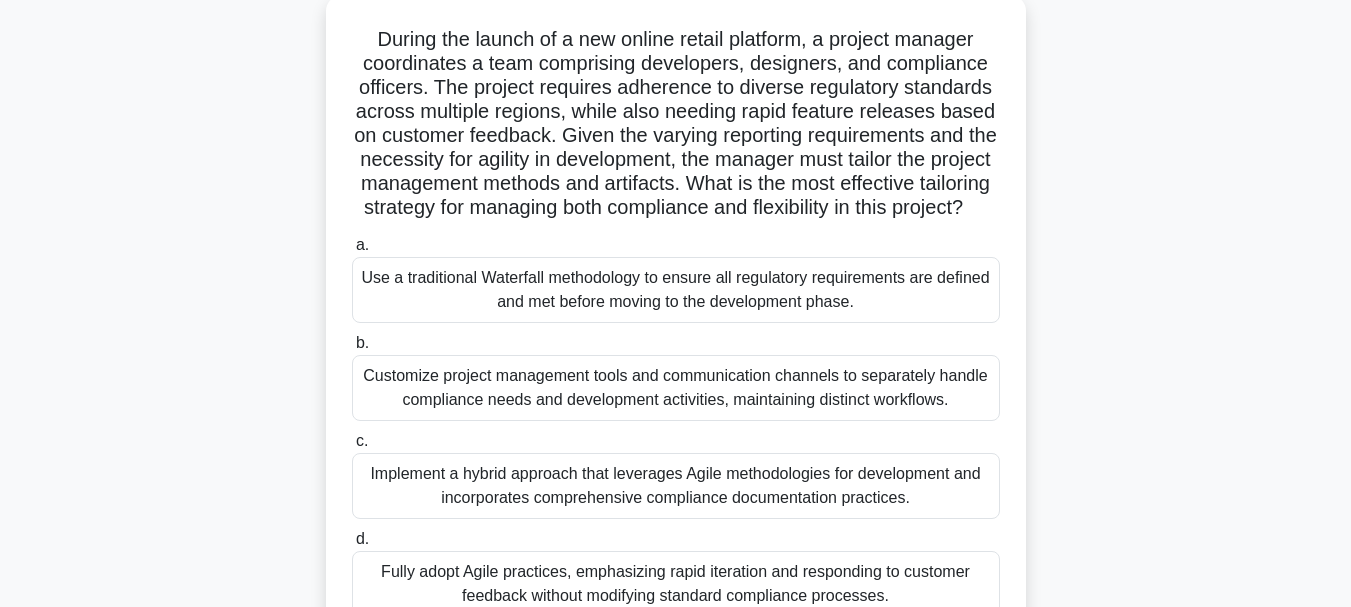scroll, scrollTop: 240, scrollLeft: 0, axis: vertical 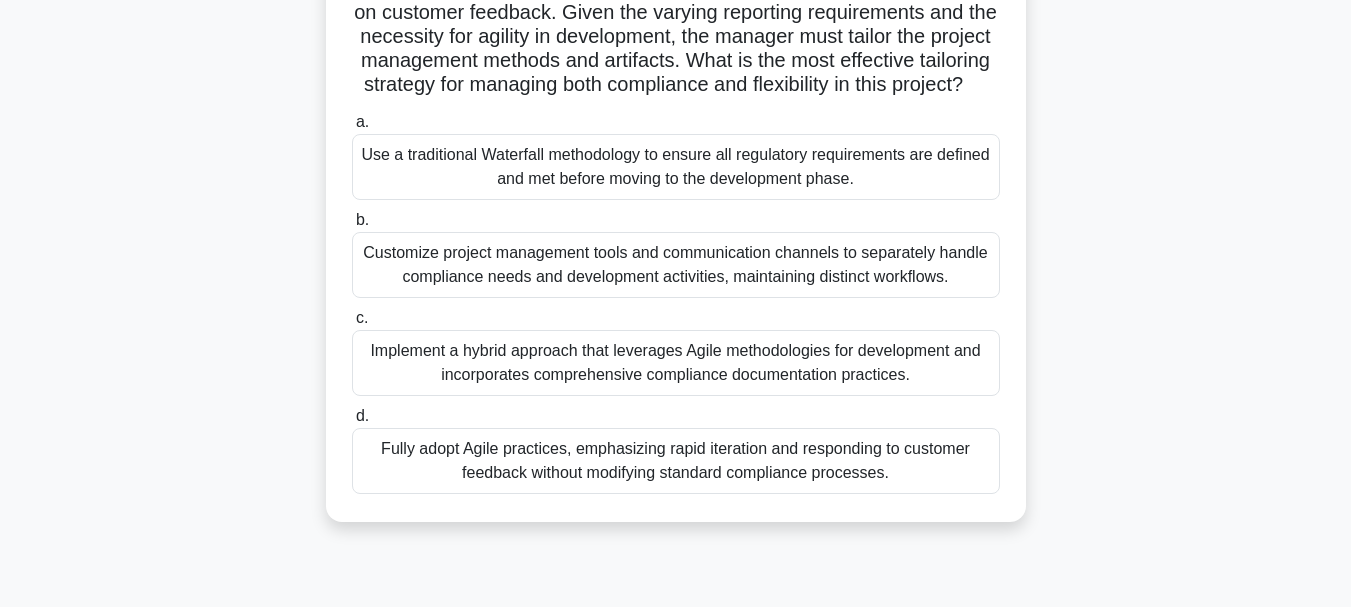 click on "Fully adopt Agile practices, emphasizing rapid iteration and responding to customer feedback without modifying standard compliance processes." at bounding box center (676, 461) 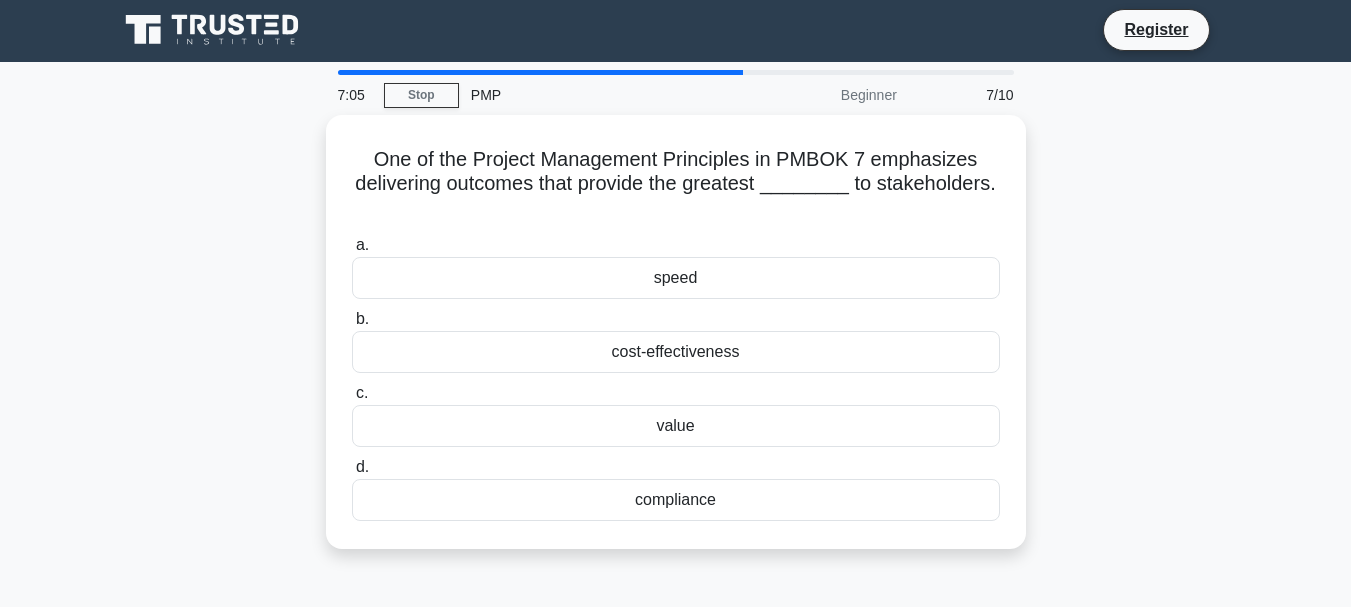scroll, scrollTop: 0, scrollLeft: 0, axis: both 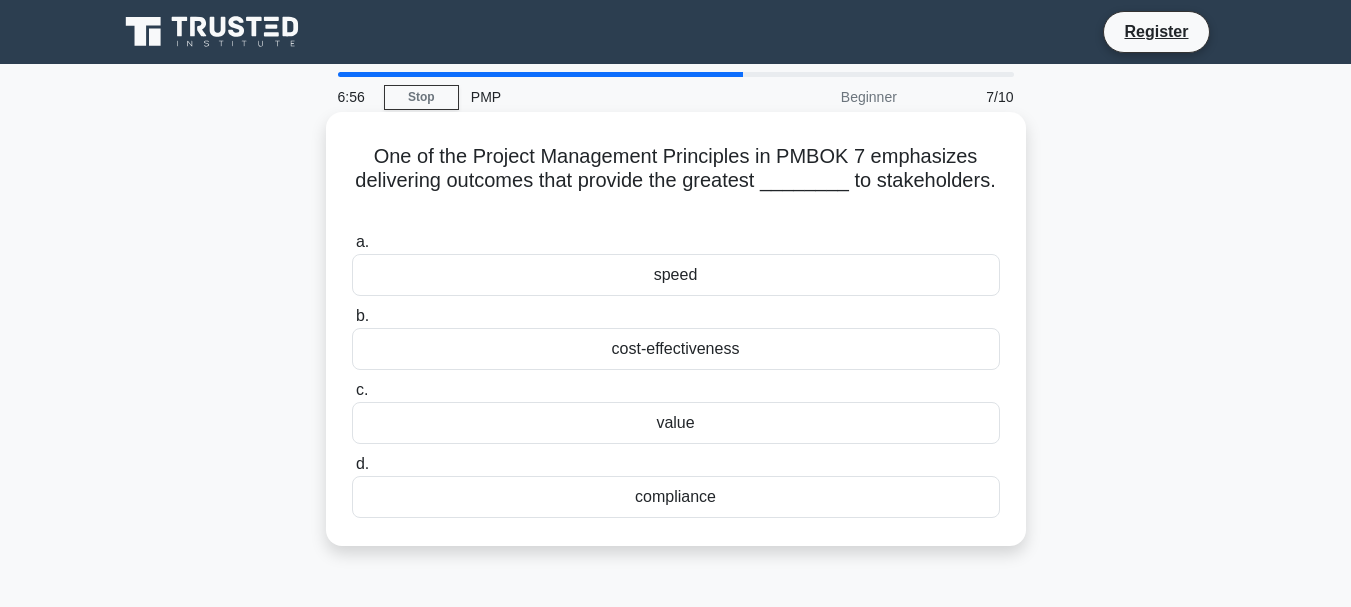 click on "value" at bounding box center [676, 423] 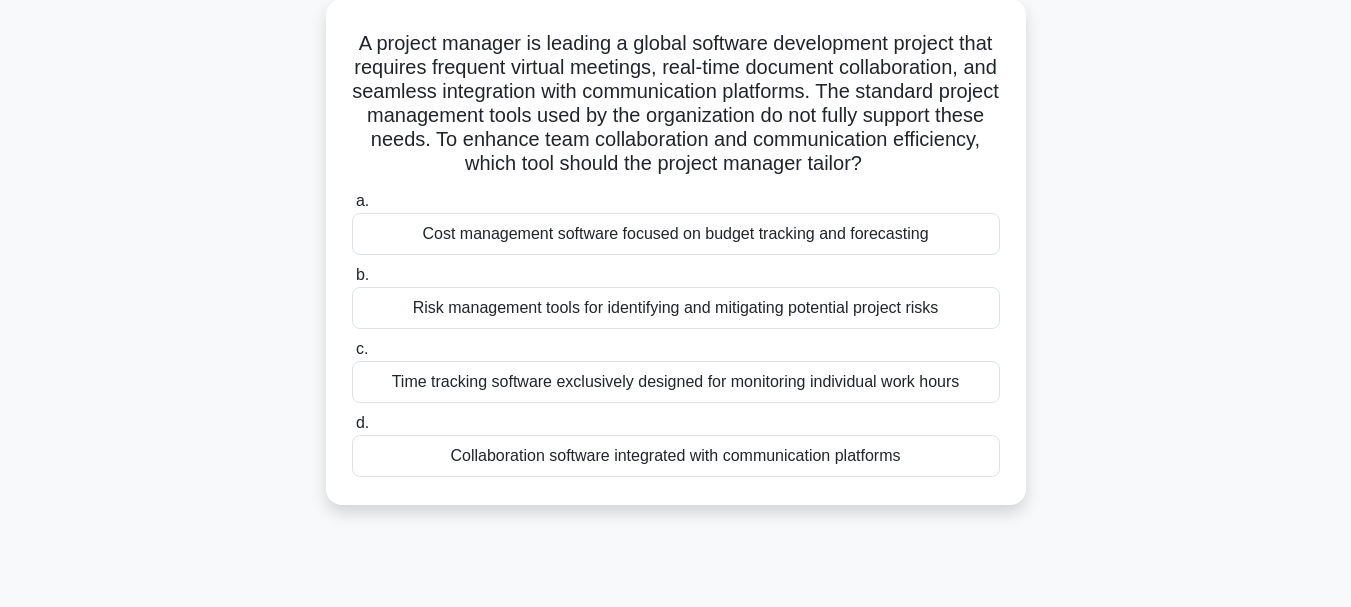 scroll, scrollTop: 120, scrollLeft: 0, axis: vertical 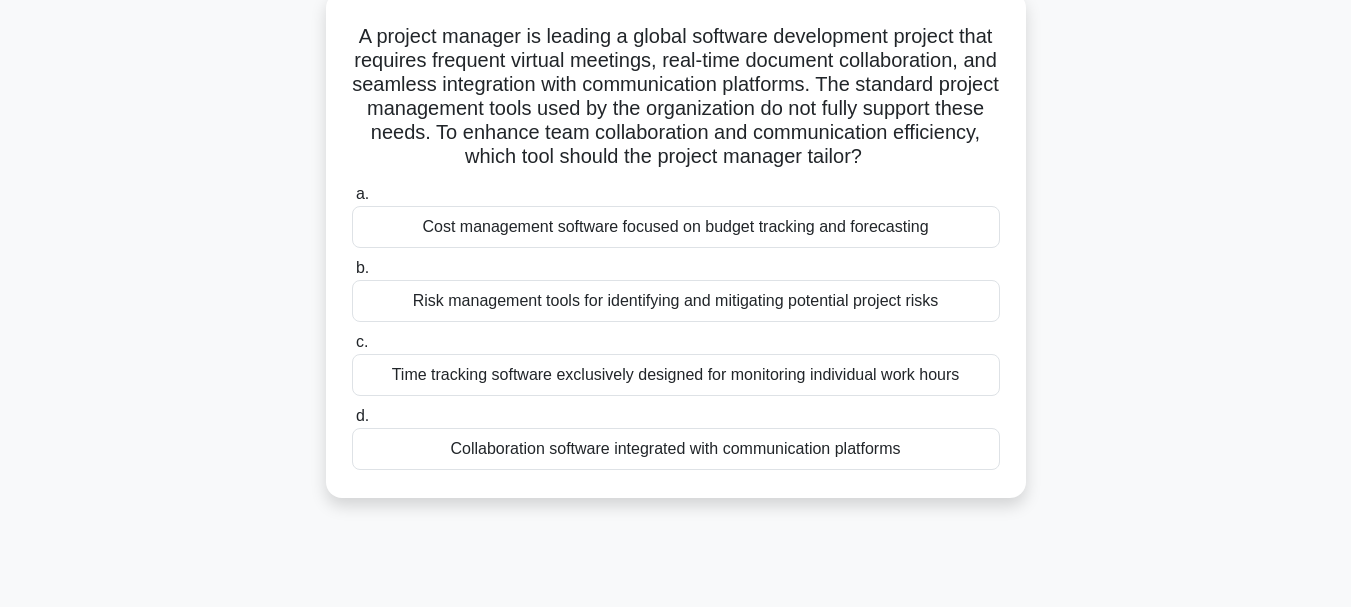 click on "Time tracking software exclusively designed for monitoring individual work hours" at bounding box center (676, 375) 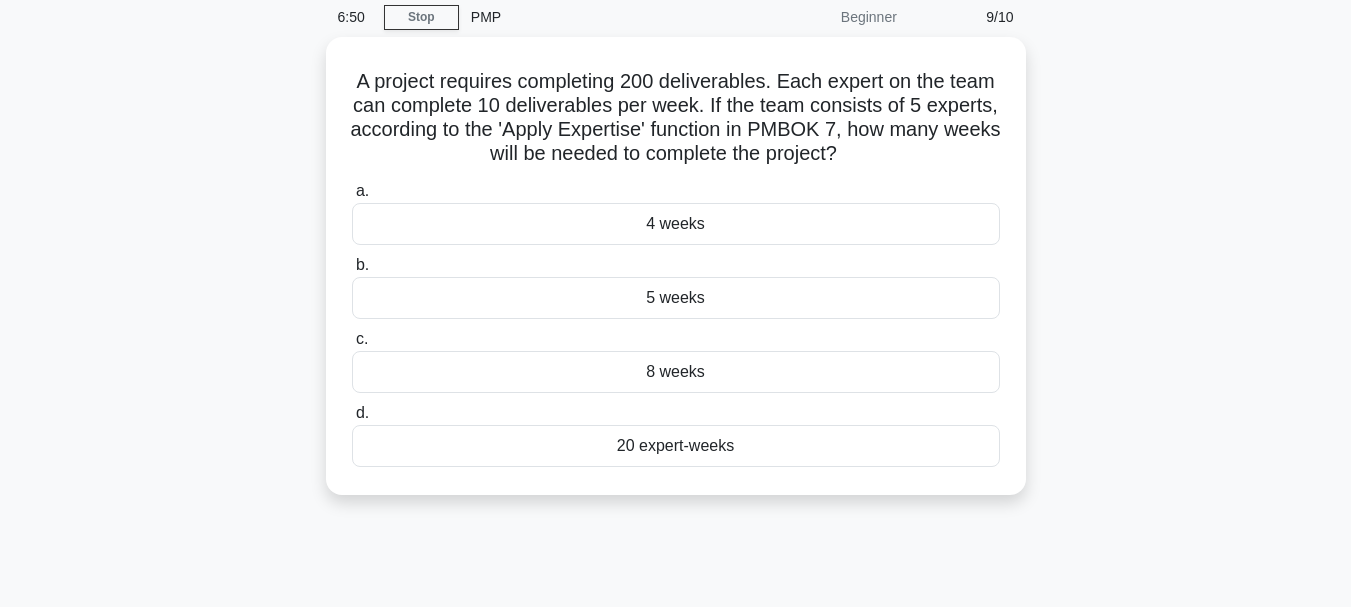 scroll, scrollTop: 0, scrollLeft: 0, axis: both 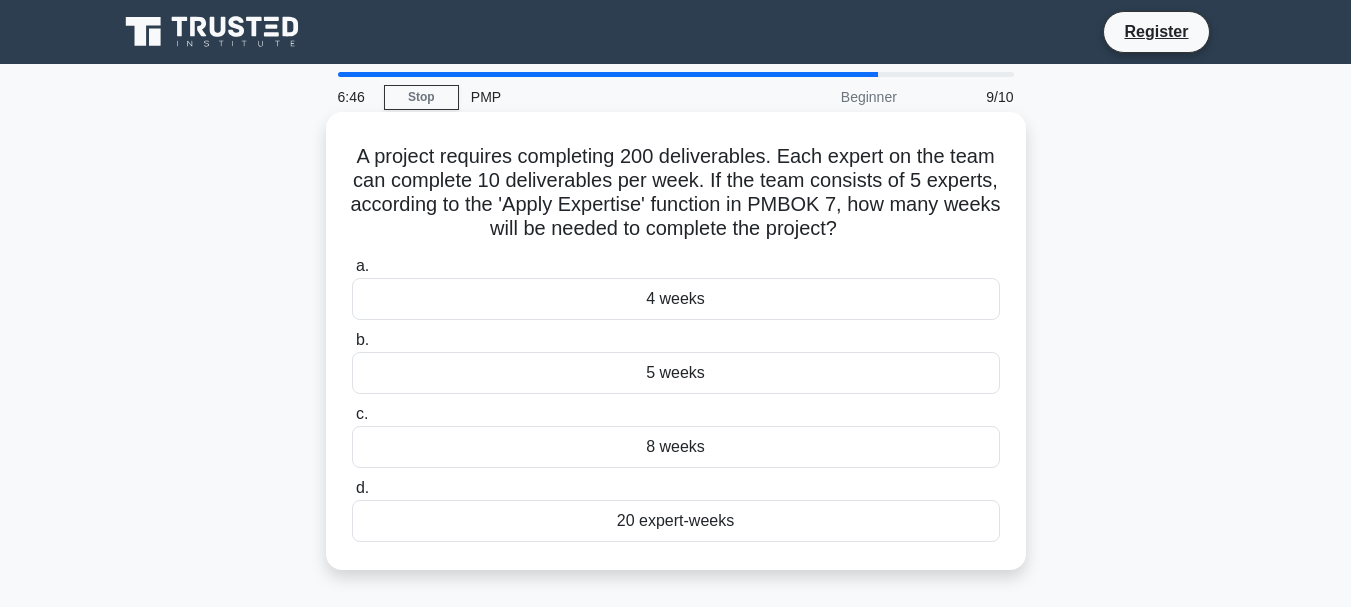 click on "5 weeks" at bounding box center [676, 373] 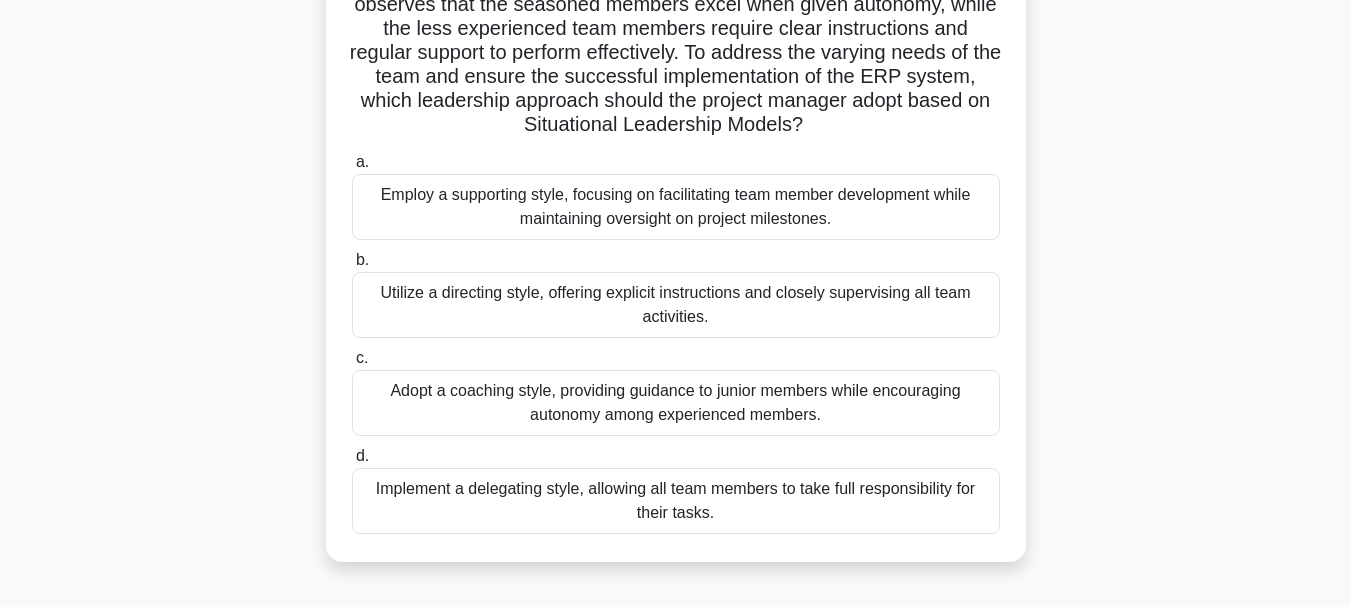 scroll, scrollTop: 360, scrollLeft: 0, axis: vertical 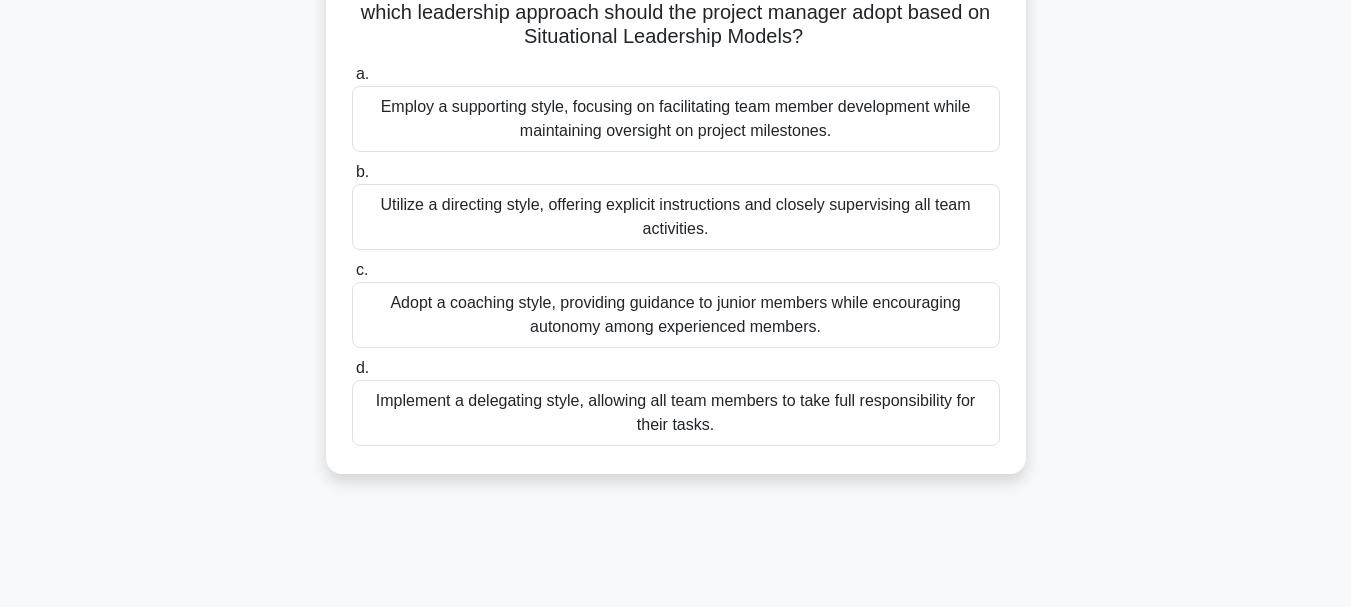 click on "Adopt a coaching style, providing guidance to junior members while encouraging autonomy among experienced members." at bounding box center (676, 315) 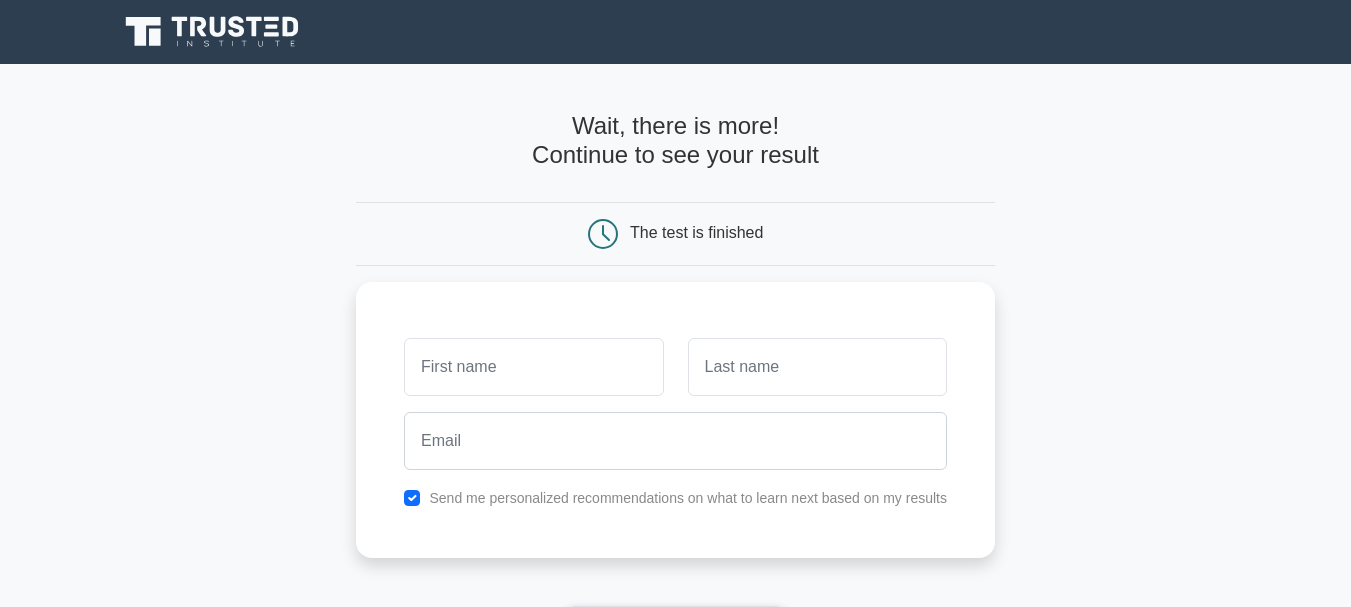 scroll, scrollTop: 0, scrollLeft: 0, axis: both 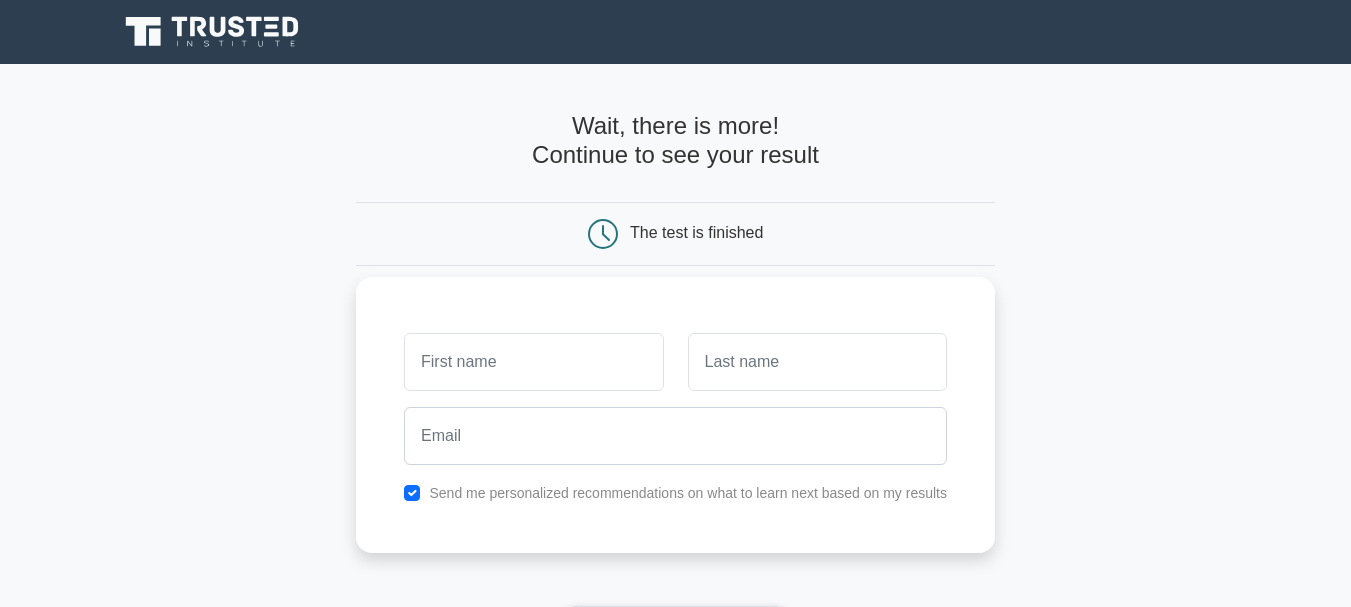 type on "BEVERLY" 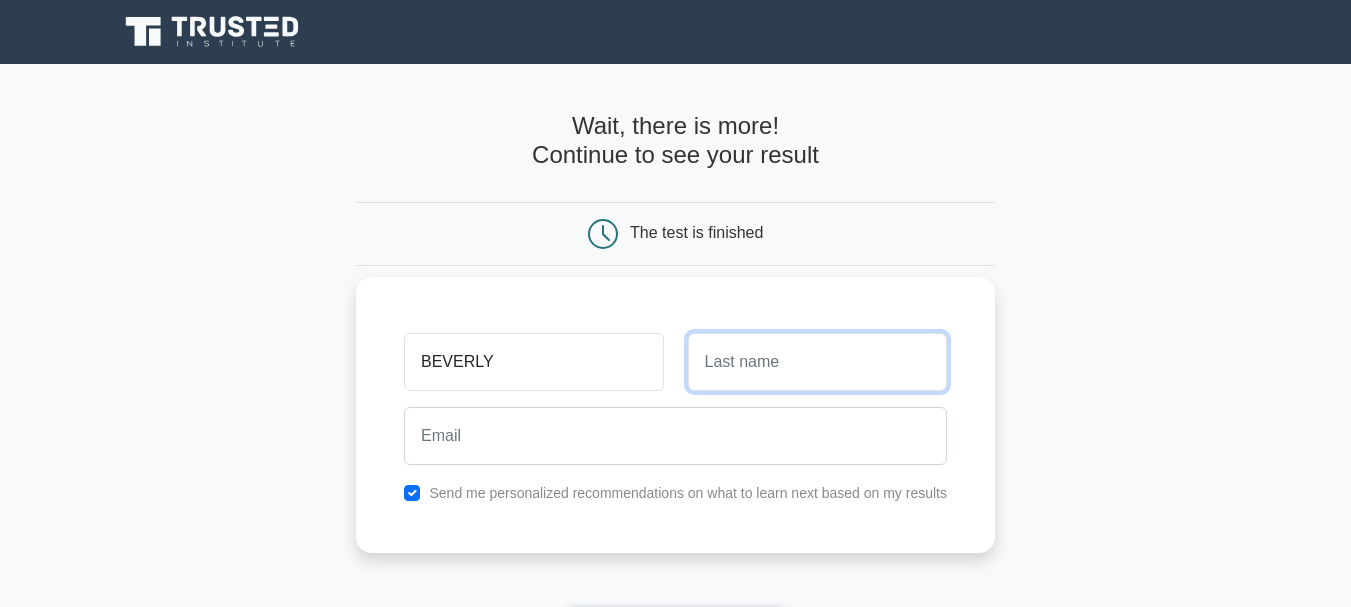 click at bounding box center [817, 362] 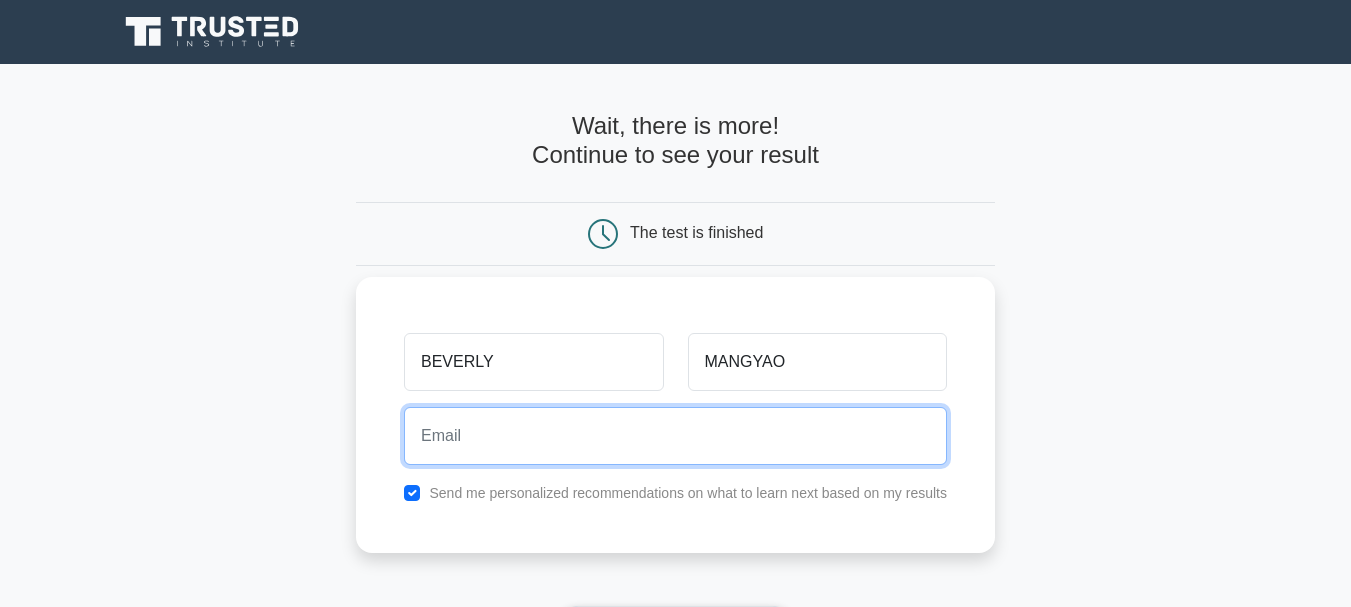 click at bounding box center (675, 436) 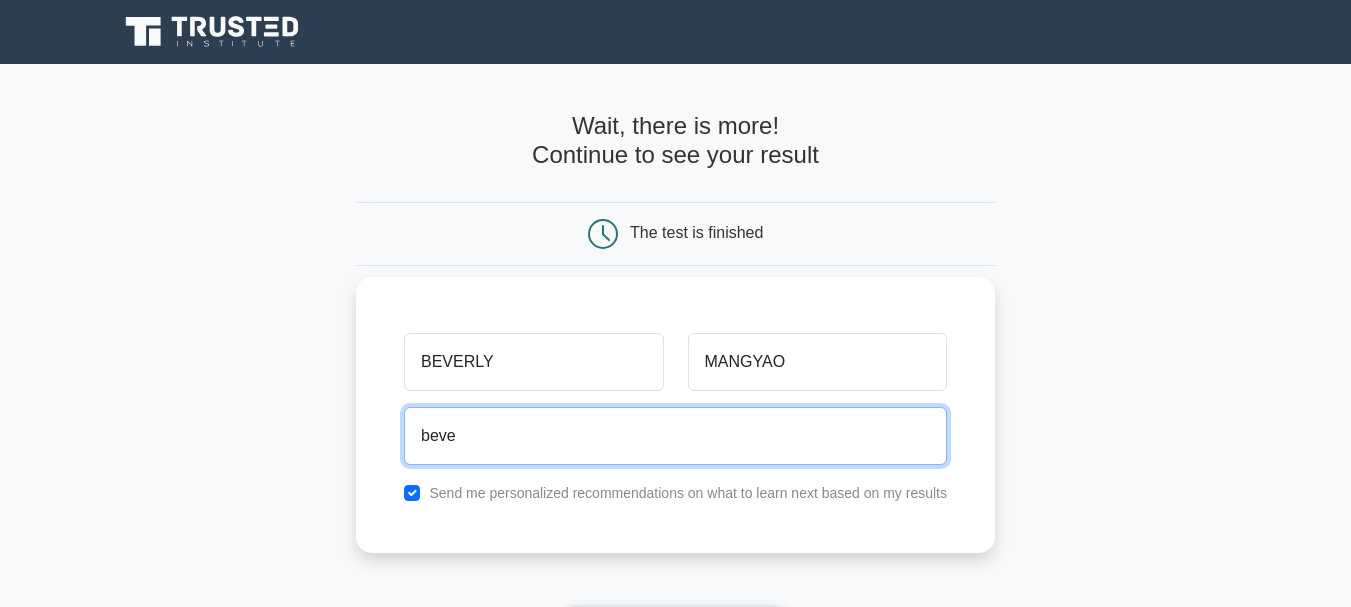 type on "[EMAIL]" 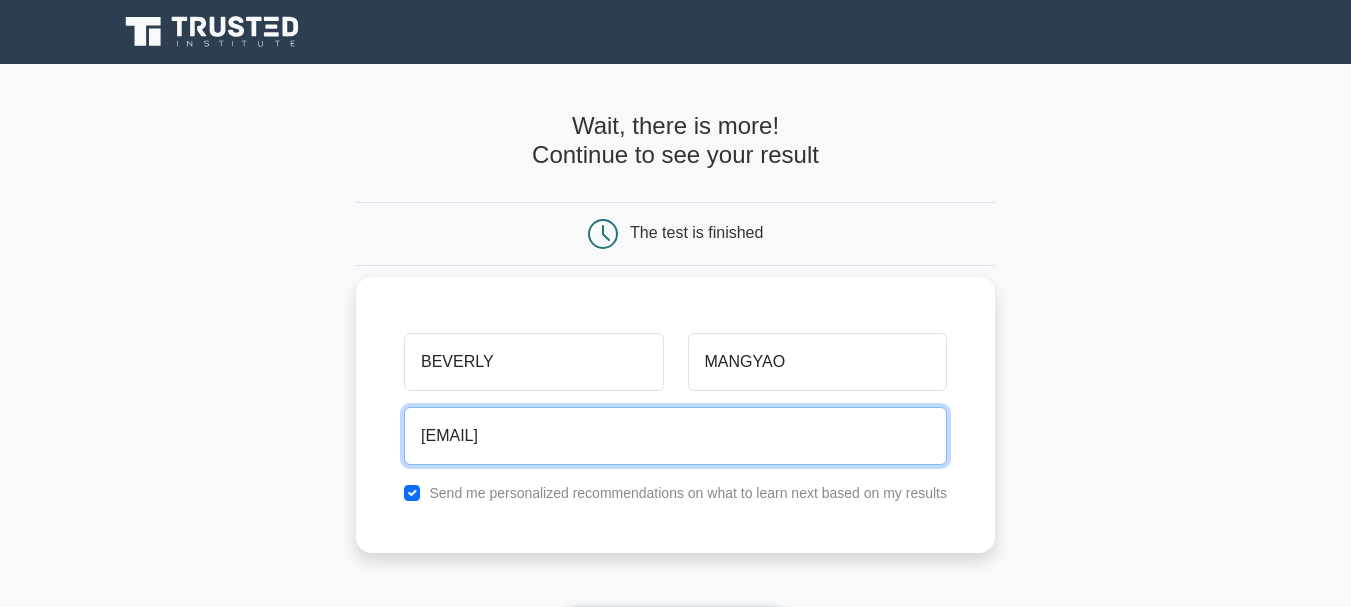 click on "[EMAIL]" at bounding box center (675, 436) 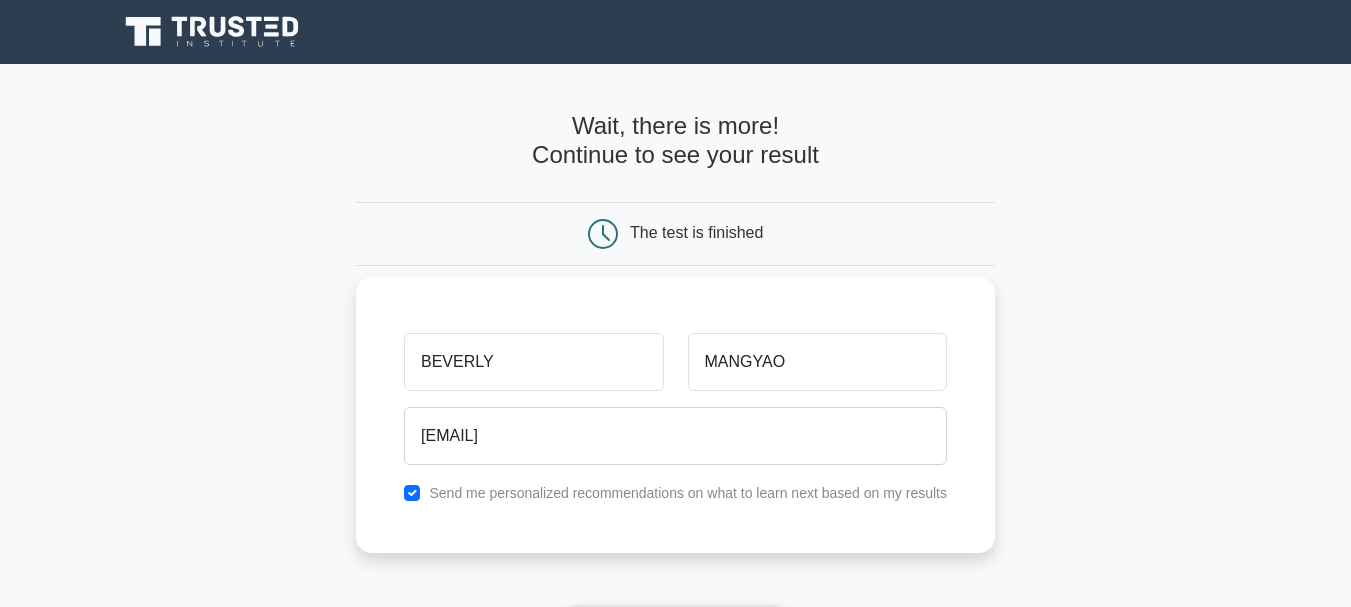 click on "[FIRST]
[LAST]
[EMAIL]
Send me personalized recommendations on what to learn next based on my results" at bounding box center [675, 415] 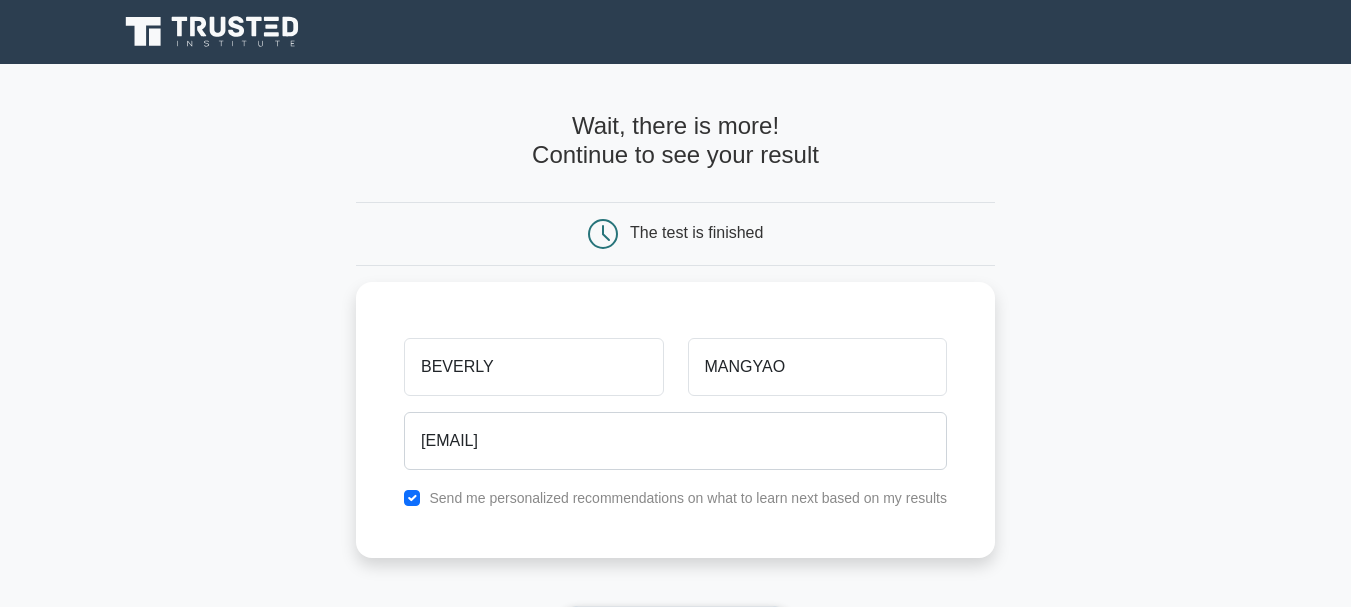 click on "The test is finished" at bounding box center (696, 232) 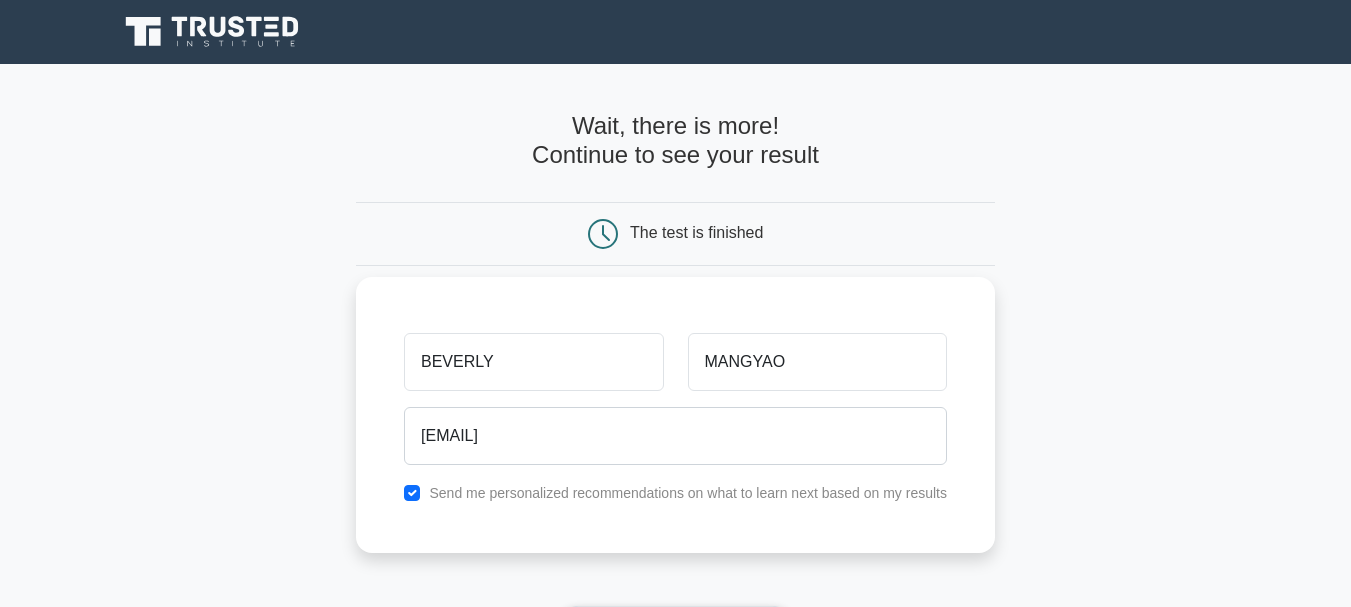 click on "[FIRST]
[LAST]
[EMAIL]
Send me personalized recommendations on what to learn next based on my results" at bounding box center (675, 415) 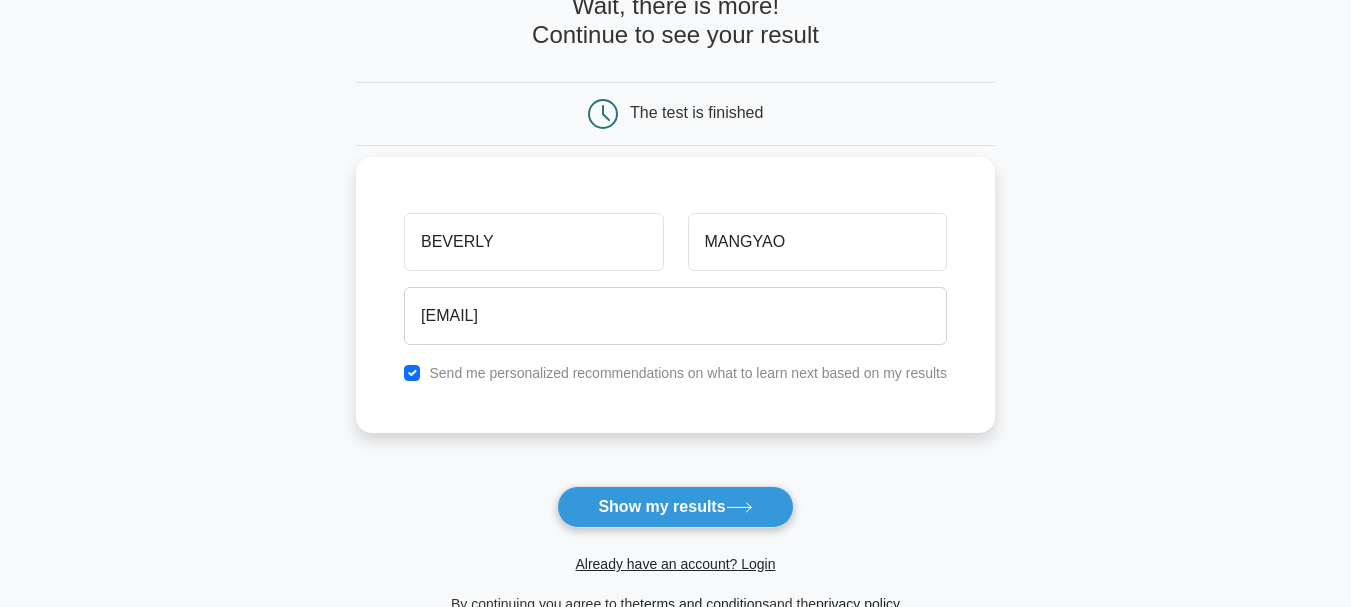 scroll, scrollTop: 160, scrollLeft: 0, axis: vertical 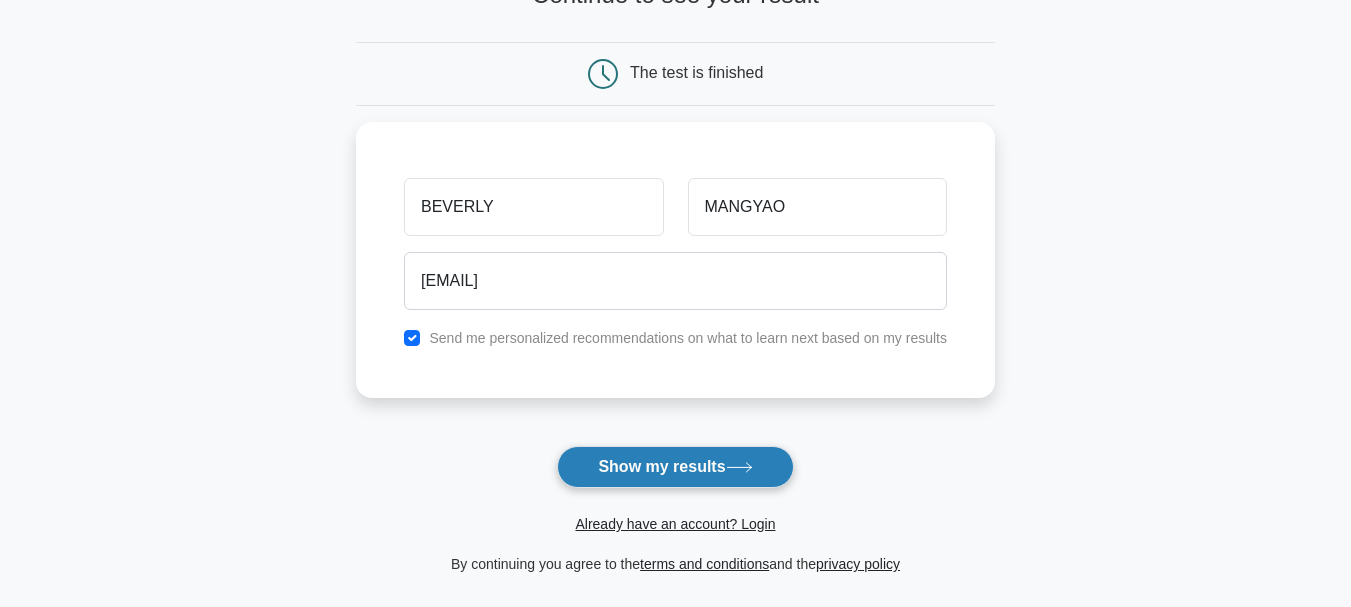 click on "Show my results" at bounding box center [675, 467] 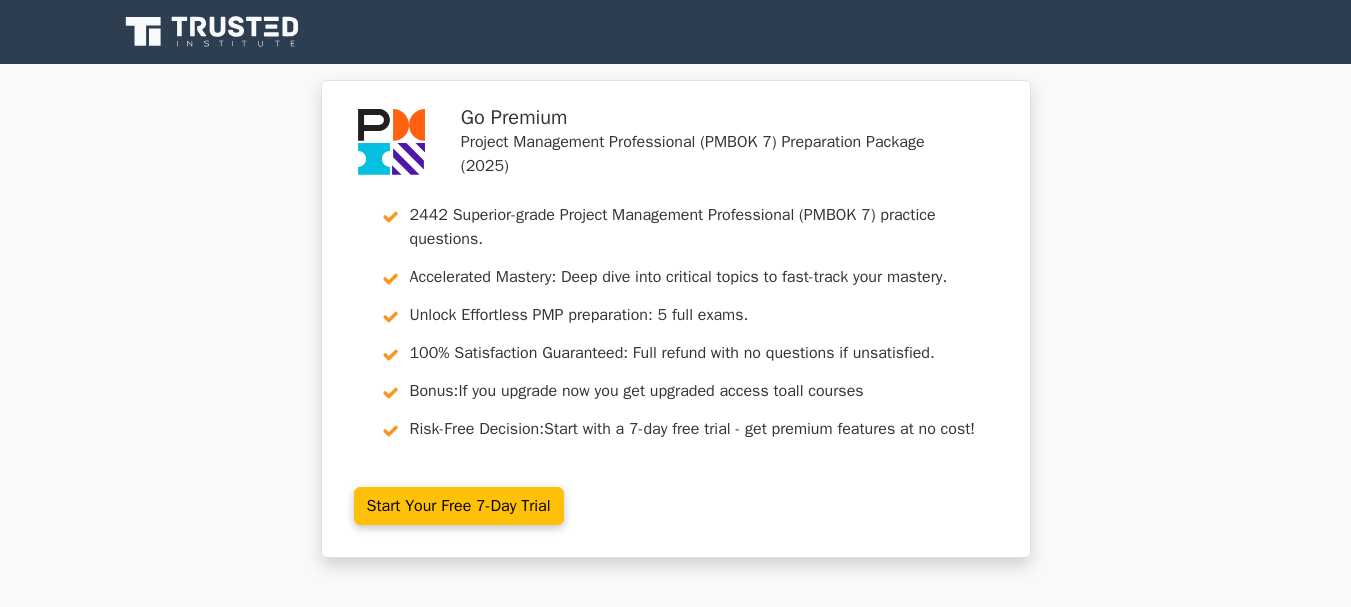 scroll, scrollTop: 0, scrollLeft: 0, axis: both 